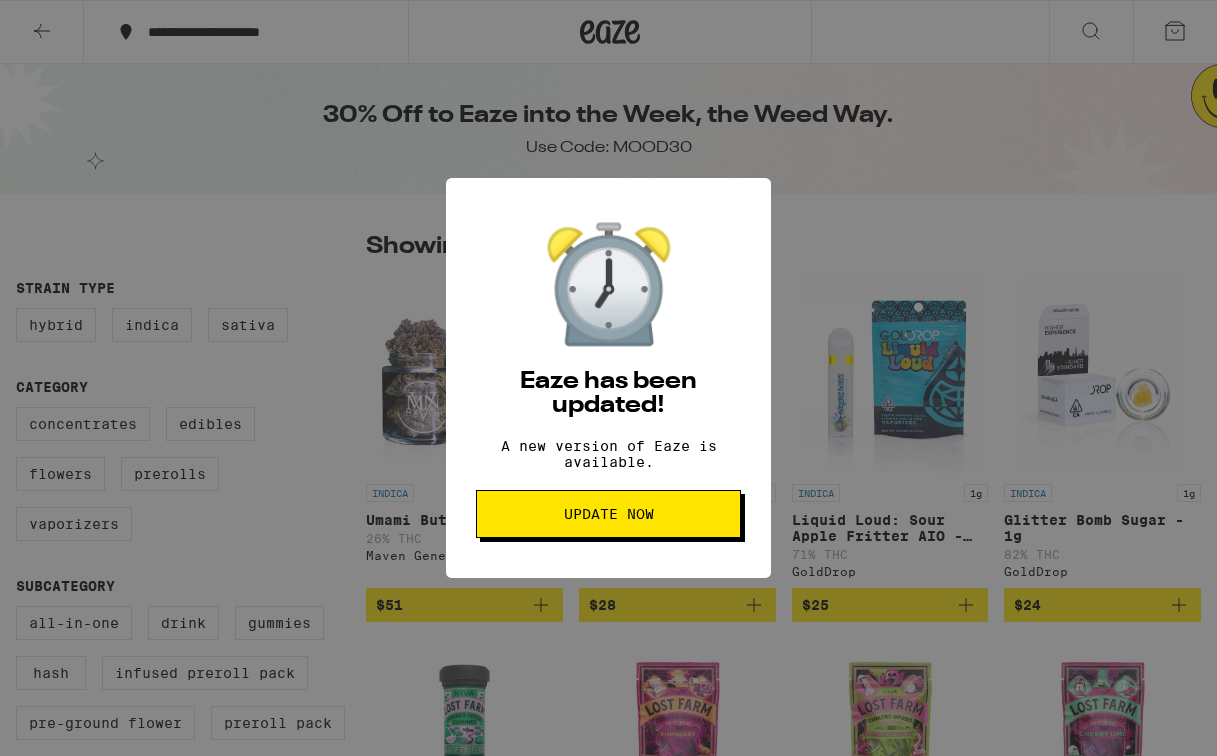 scroll, scrollTop: 0, scrollLeft: 0, axis: both 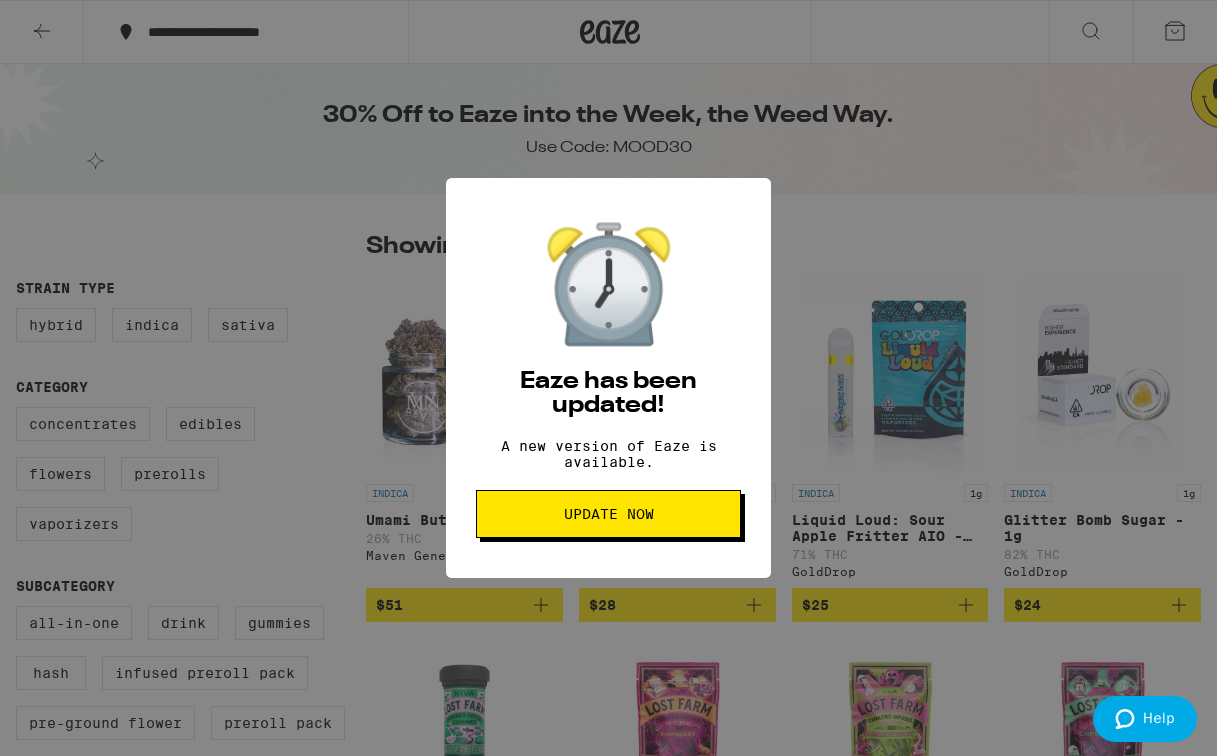 click on "Update Now" at bounding box center (609, 514) 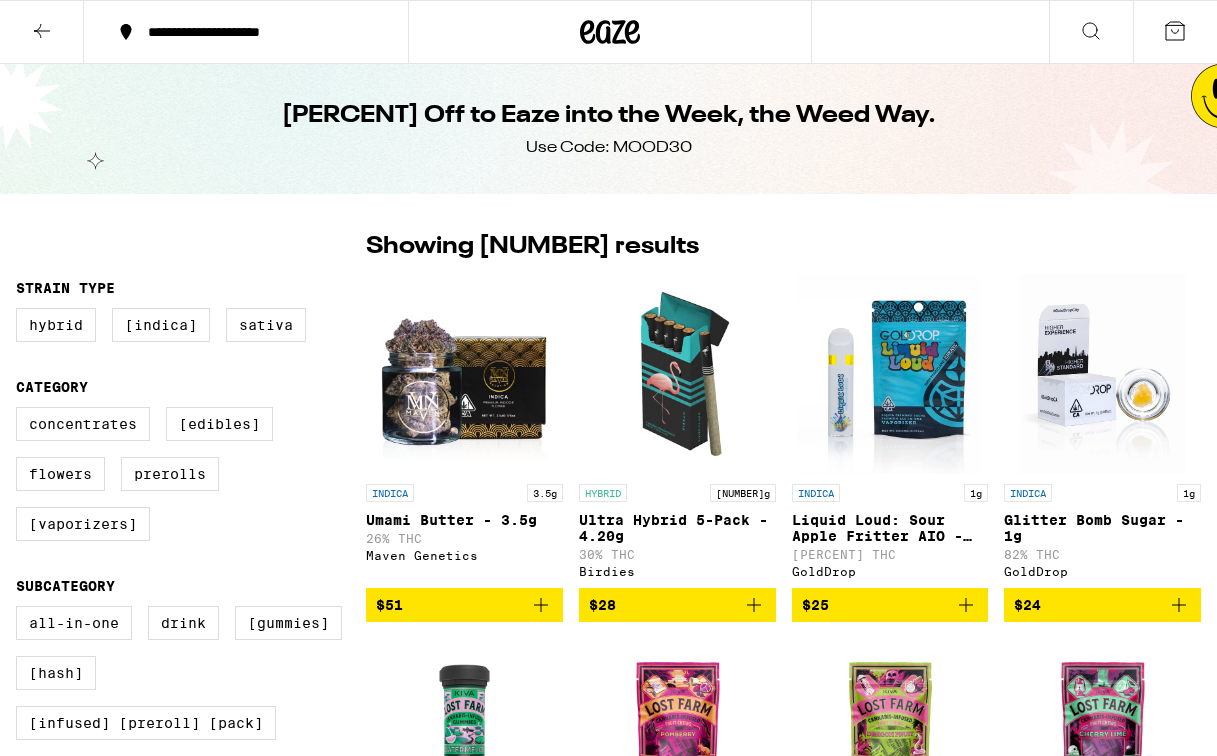 scroll, scrollTop: 0, scrollLeft: 0, axis: both 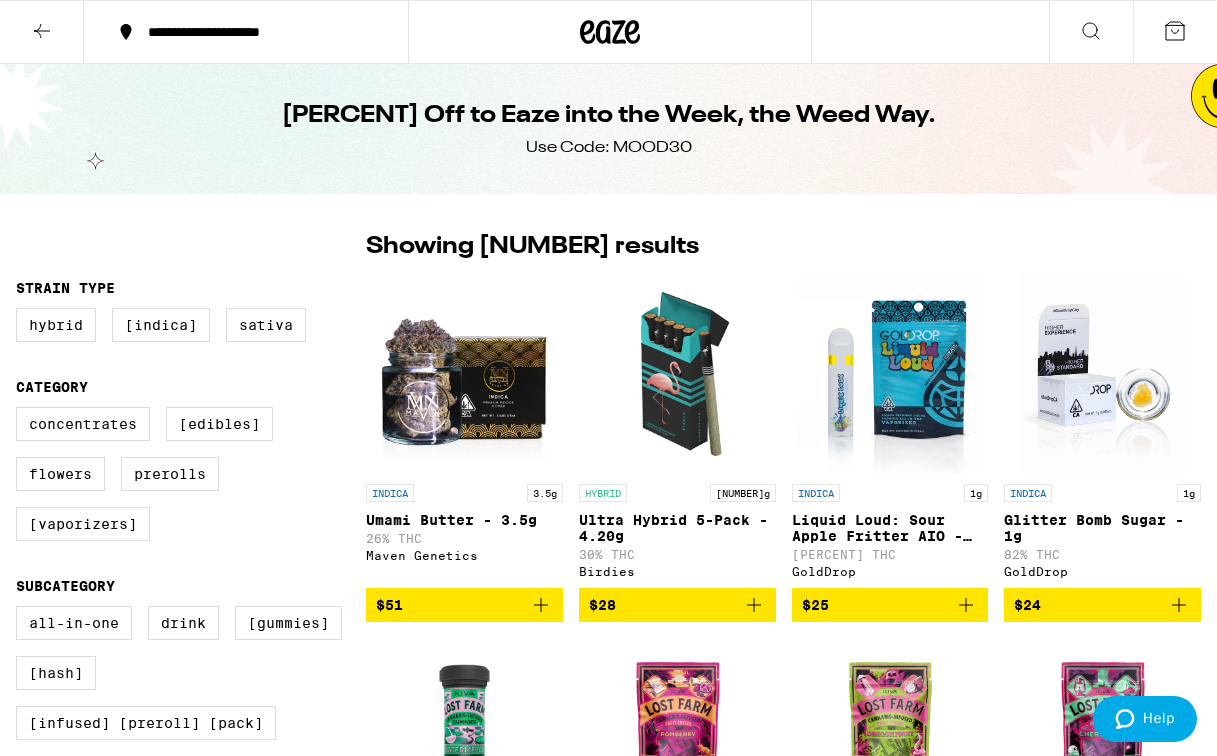 click 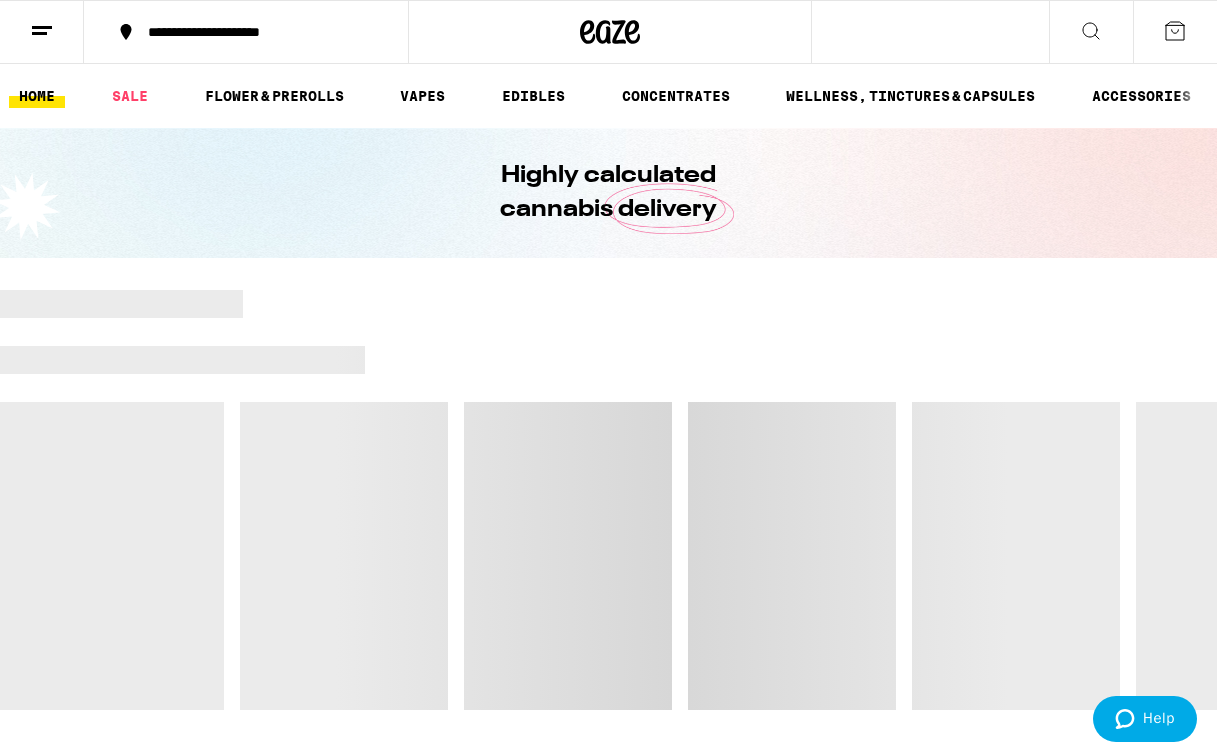 scroll, scrollTop: 0, scrollLeft: 0, axis: both 